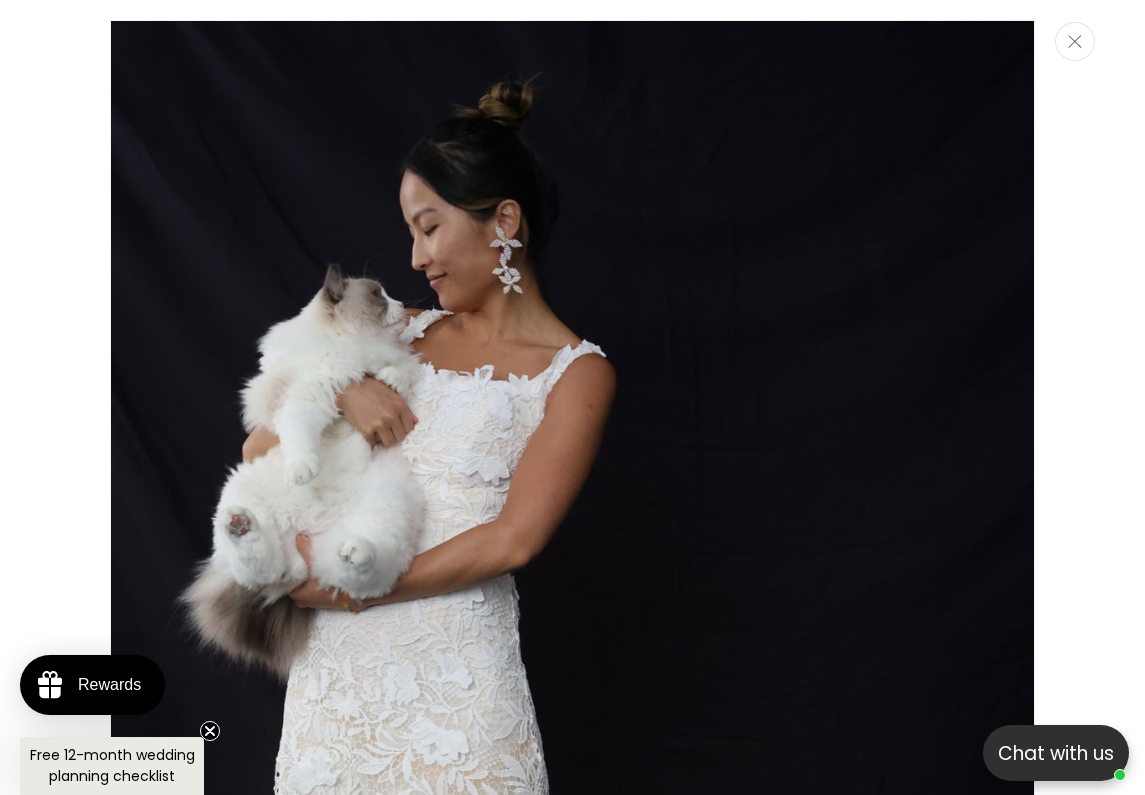 scroll, scrollTop: 0, scrollLeft: 0, axis: both 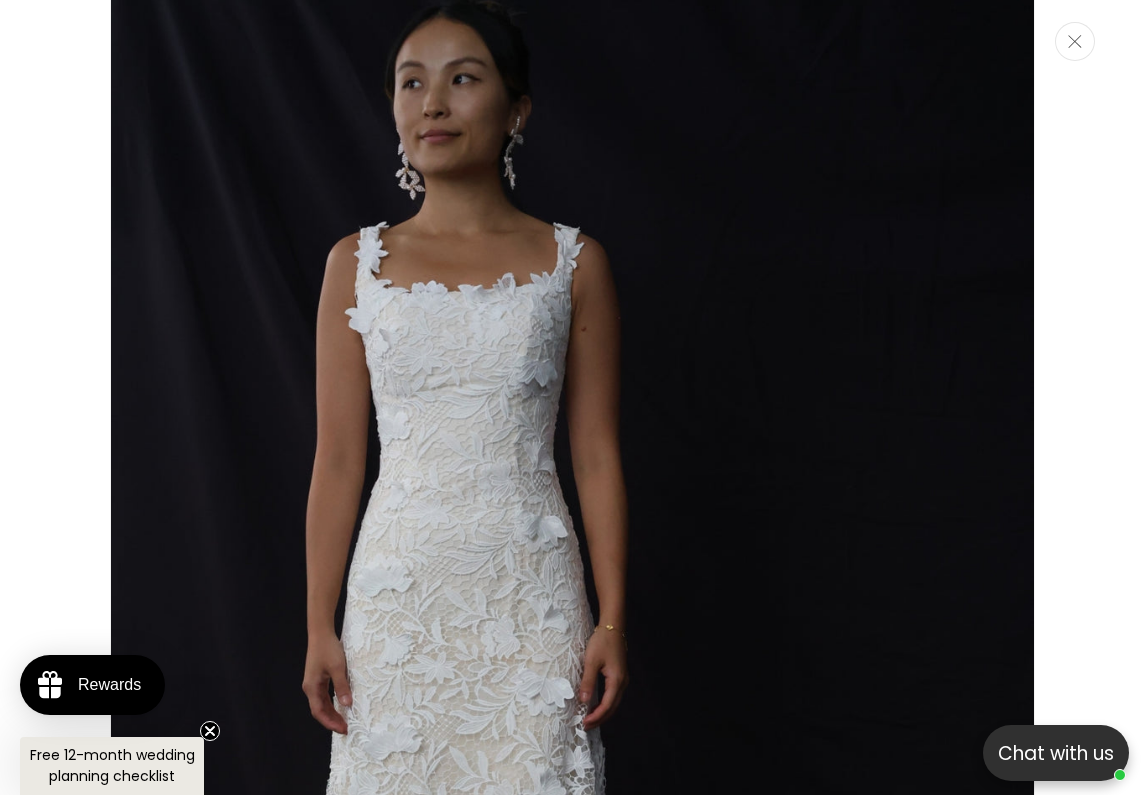 click at bounding box center [1075, 41] 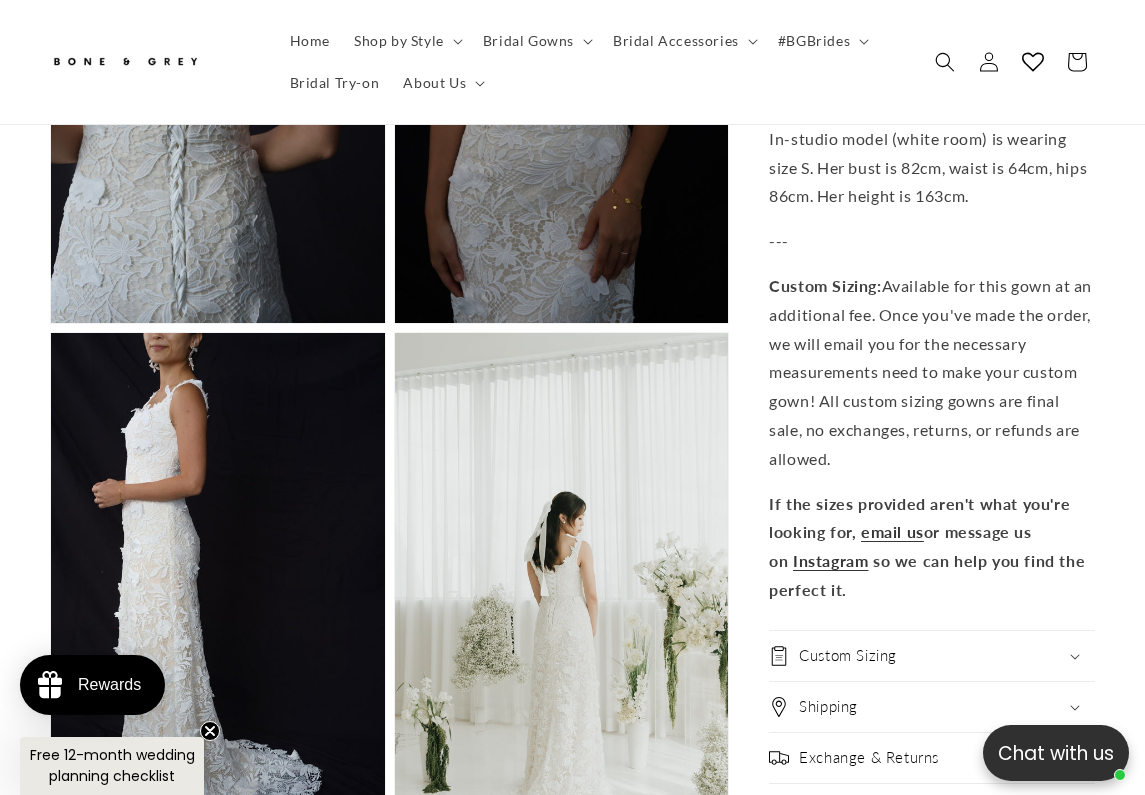 scroll, scrollTop: 2875, scrollLeft: 0, axis: vertical 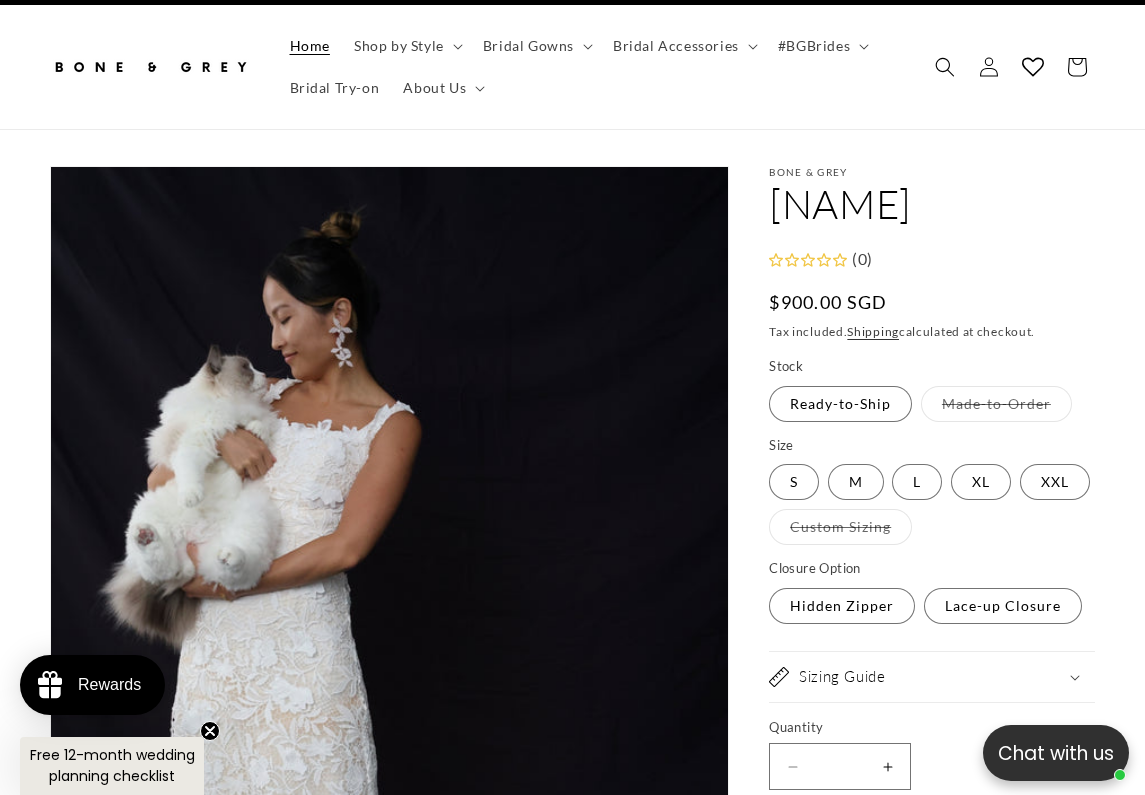 click on "Home" at bounding box center (310, 46) 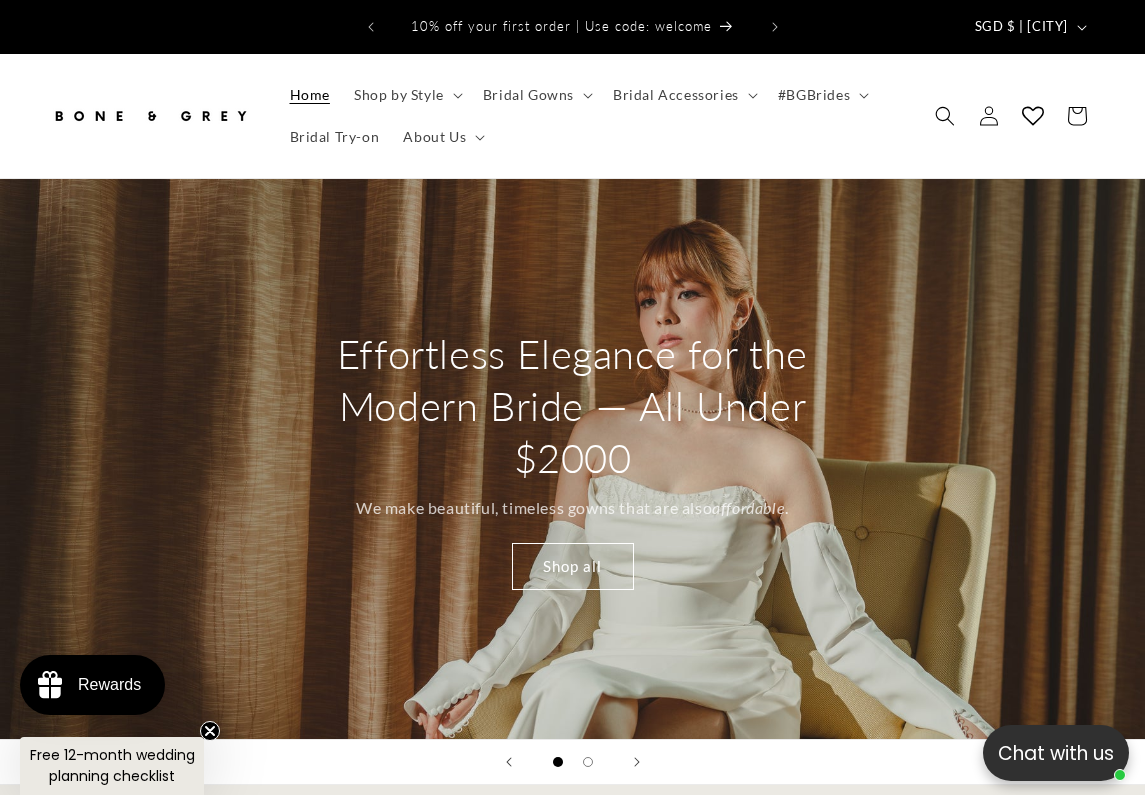 scroll, scrollTop: 0, scrollLeft: 0, axis: both 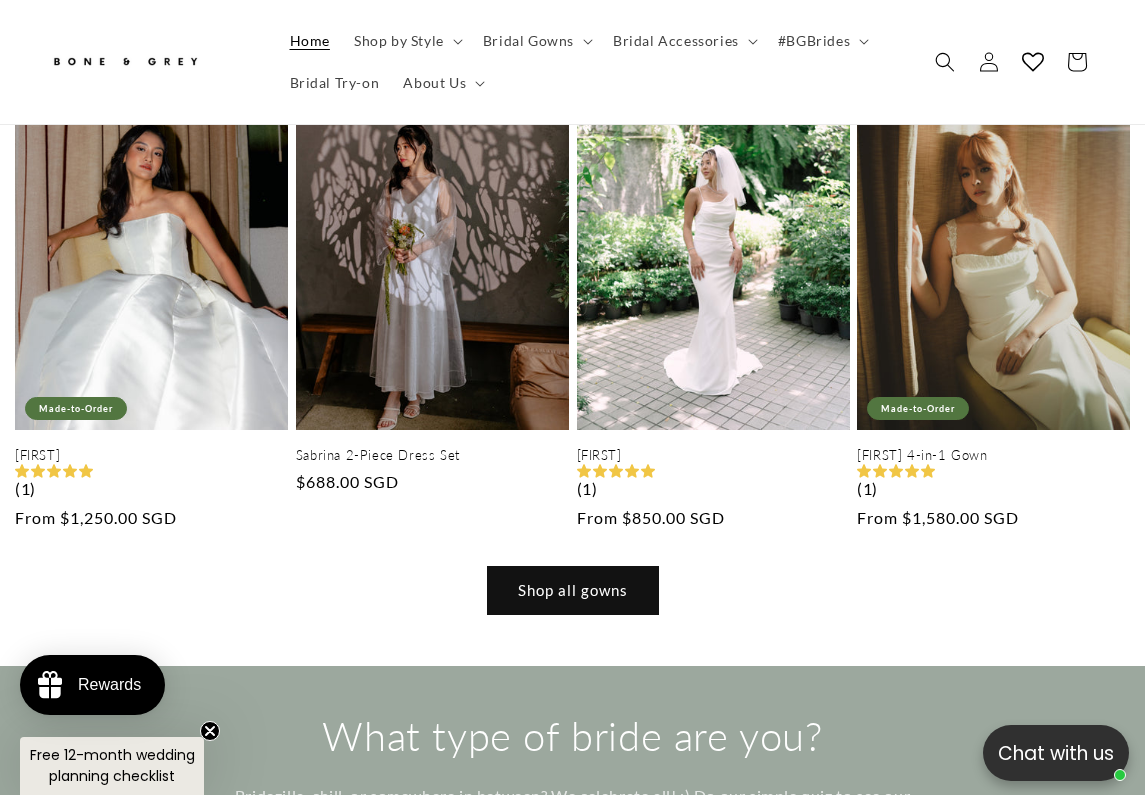 click on "Shop all gowns" at bounding box center [573, 590] 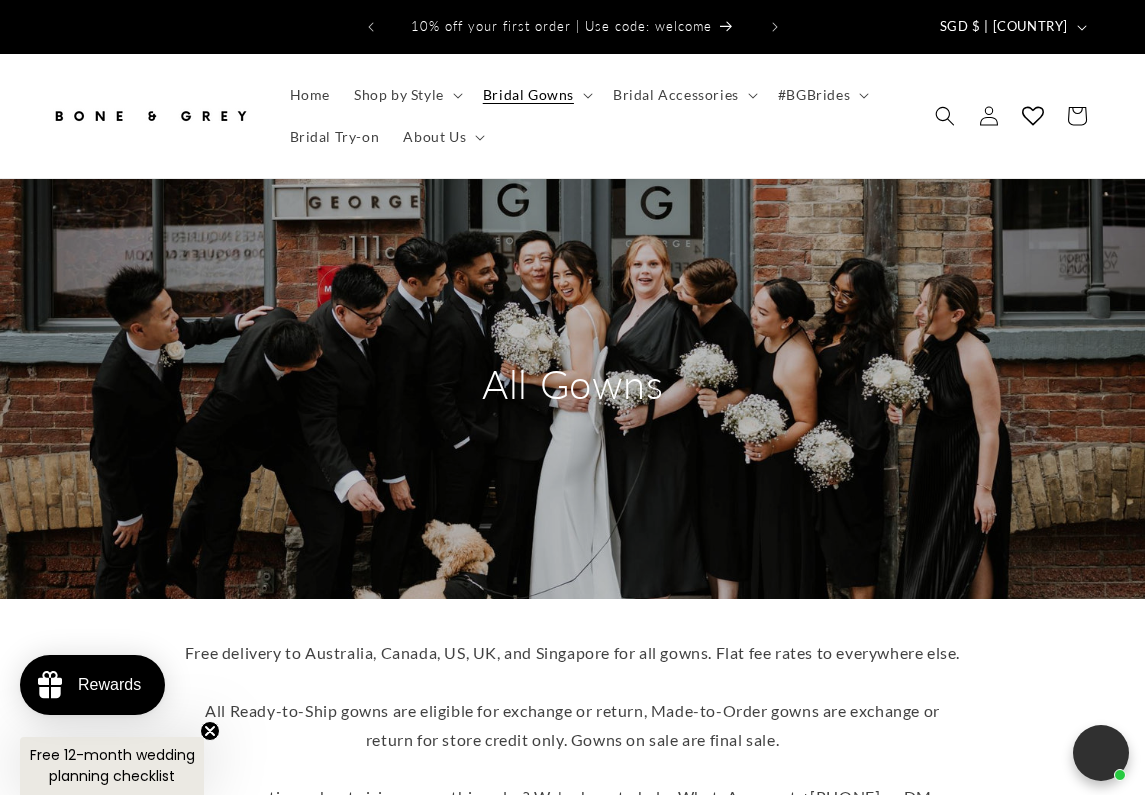 scroll, scrollTop: 0, scrollLeft: 0, axis: both 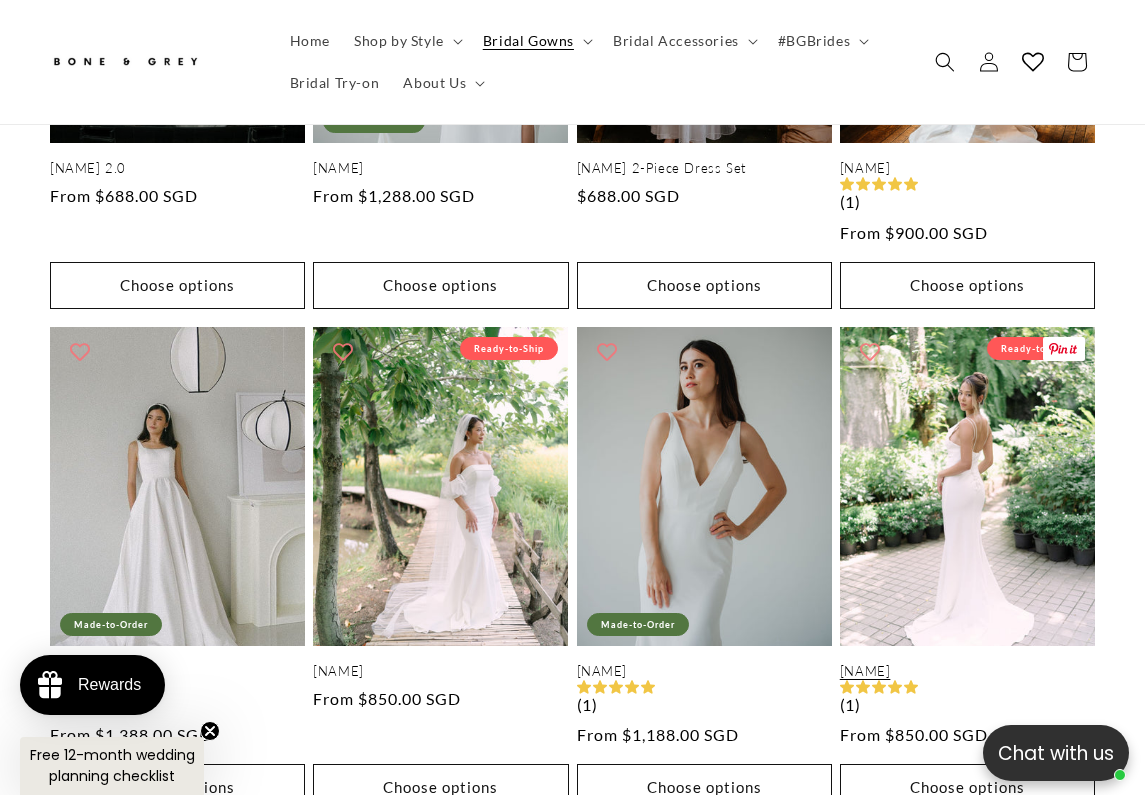 click on "Bree" at bounding box center [967, 671] 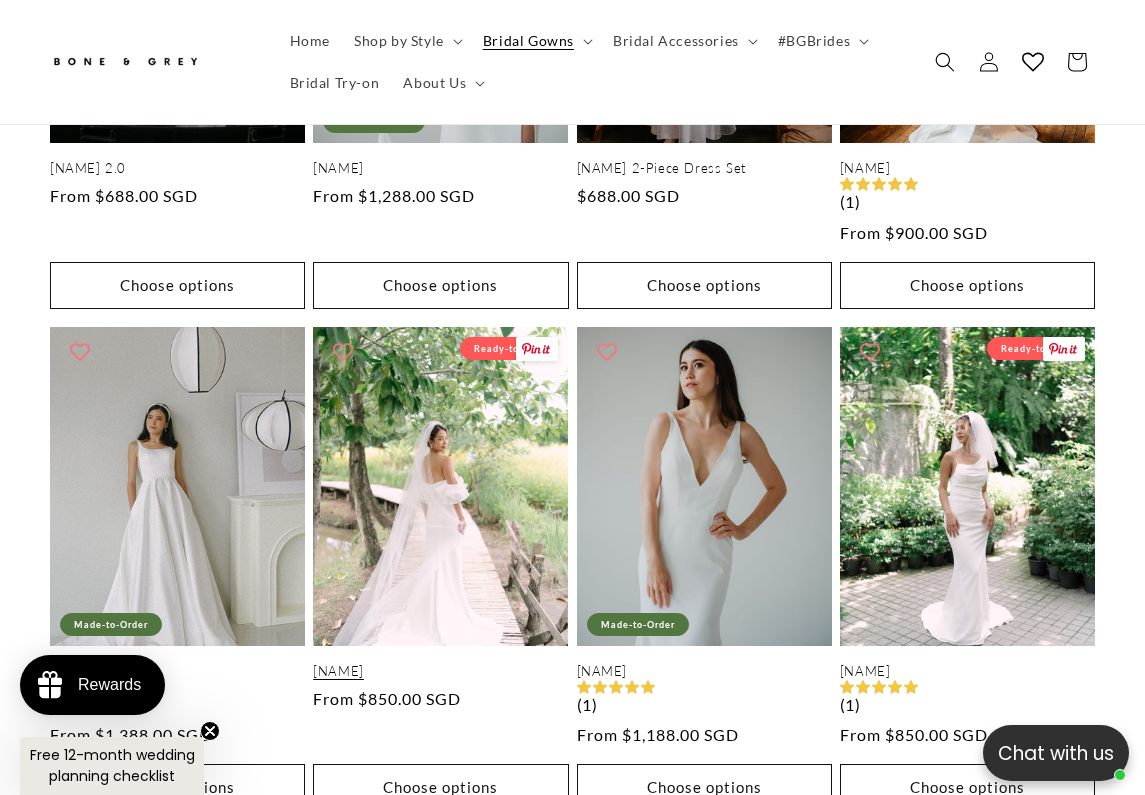 scroll, scrollTop: 0, scrollLeft: 736, axis: horizontal 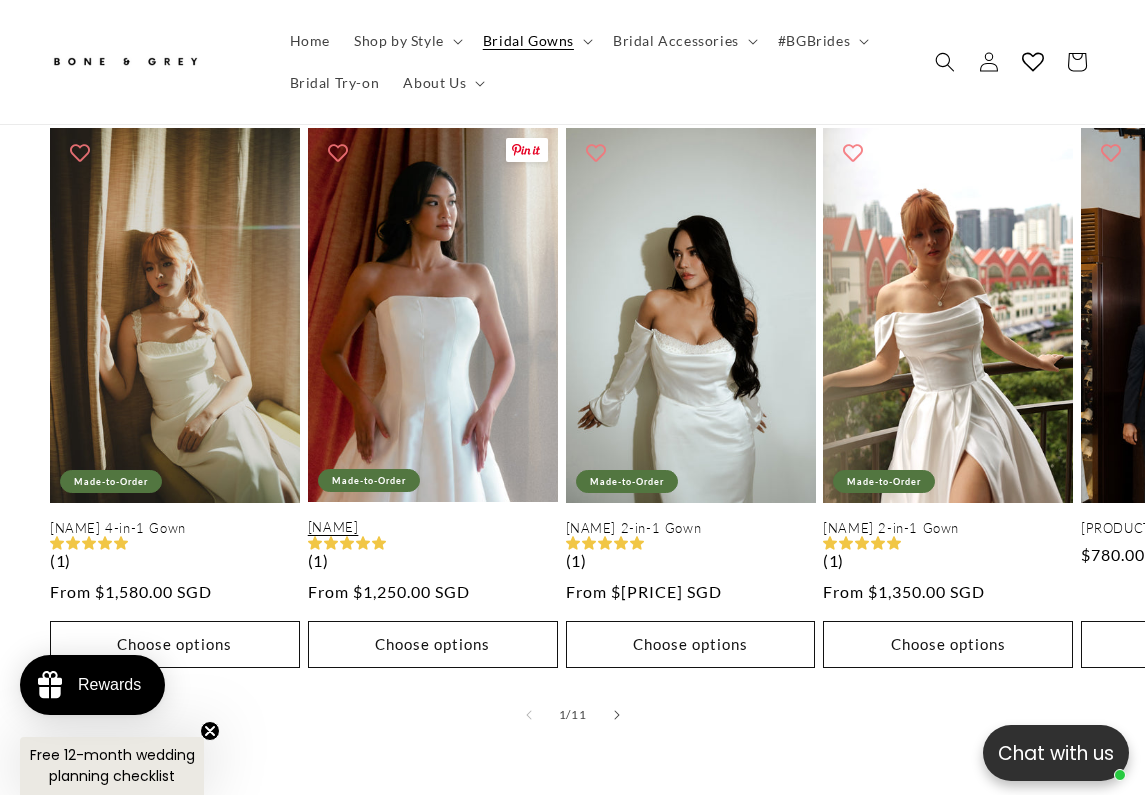 click on "Aisha" at bounding box center (433, 527) 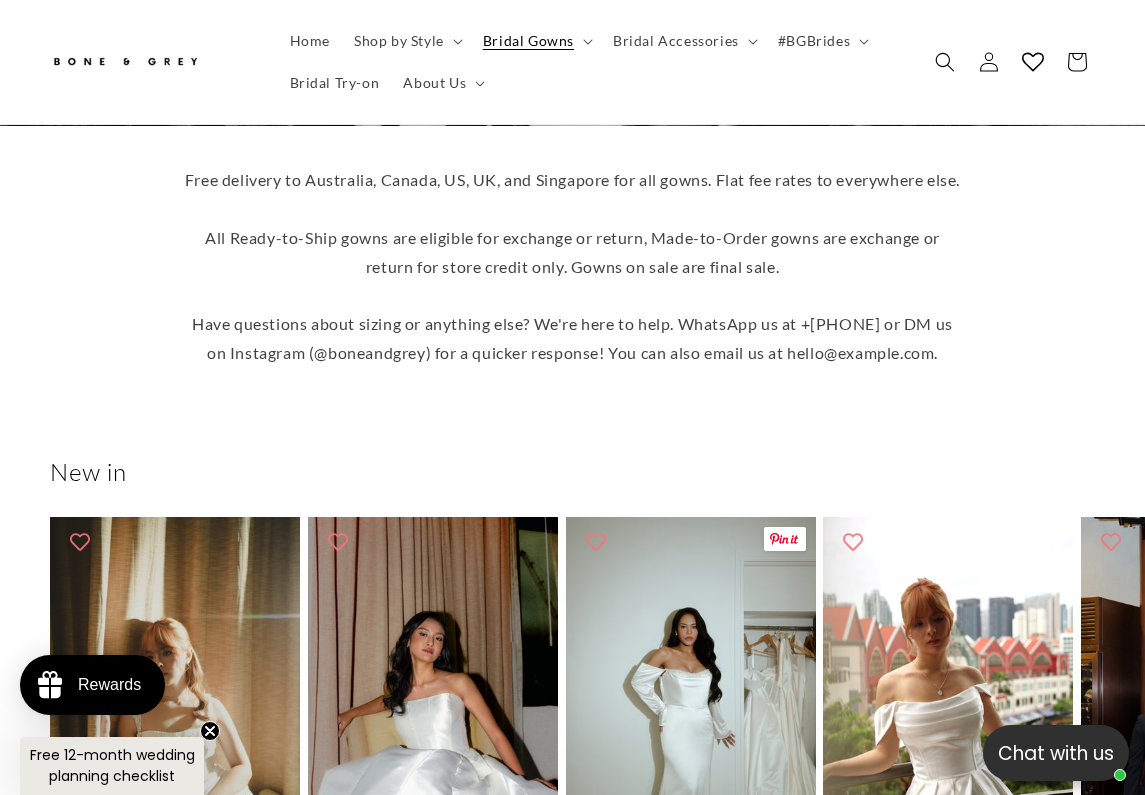 scroll, scrollTop: 68, scrollLeft: 0, axis: vertical 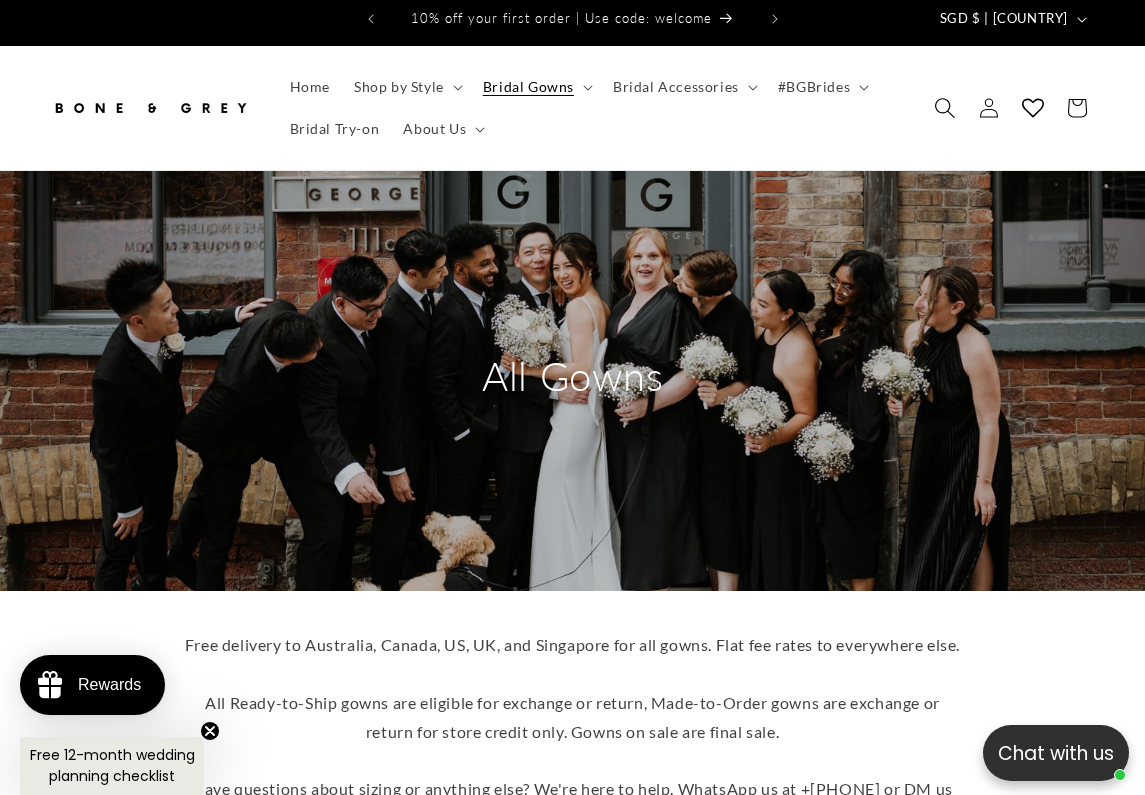 click at bounding box center [944, 107] 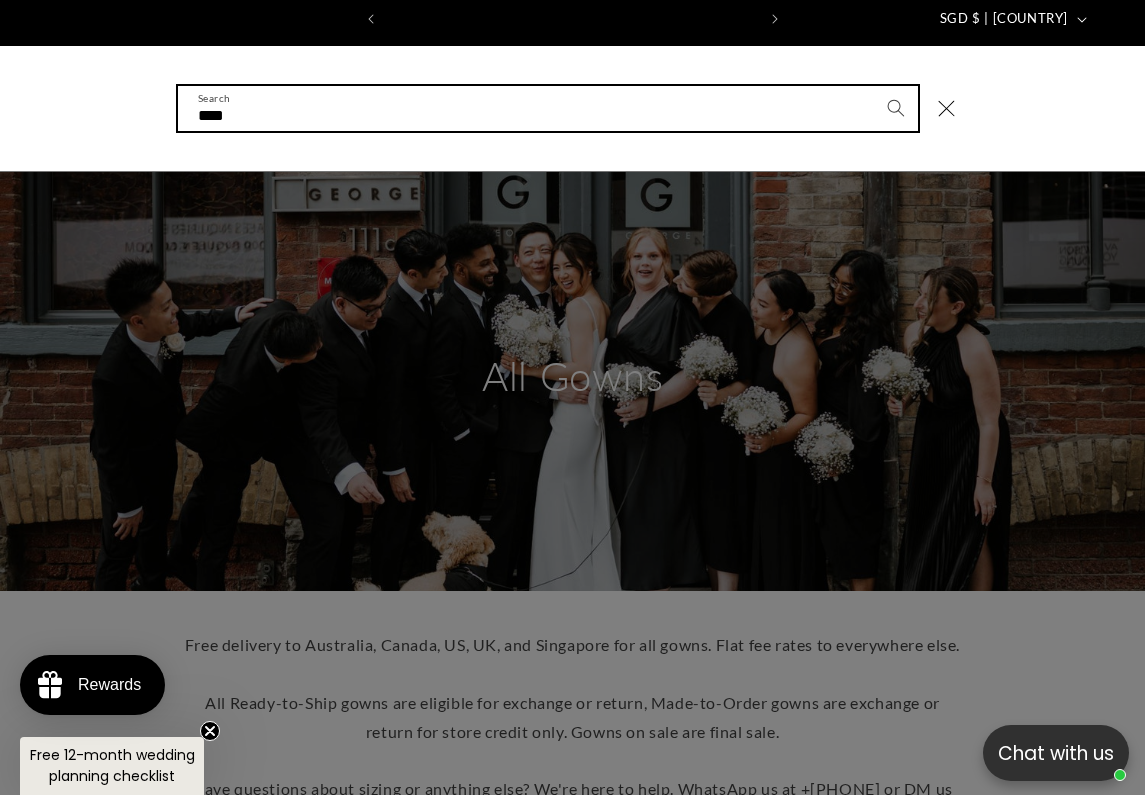 type on "****" 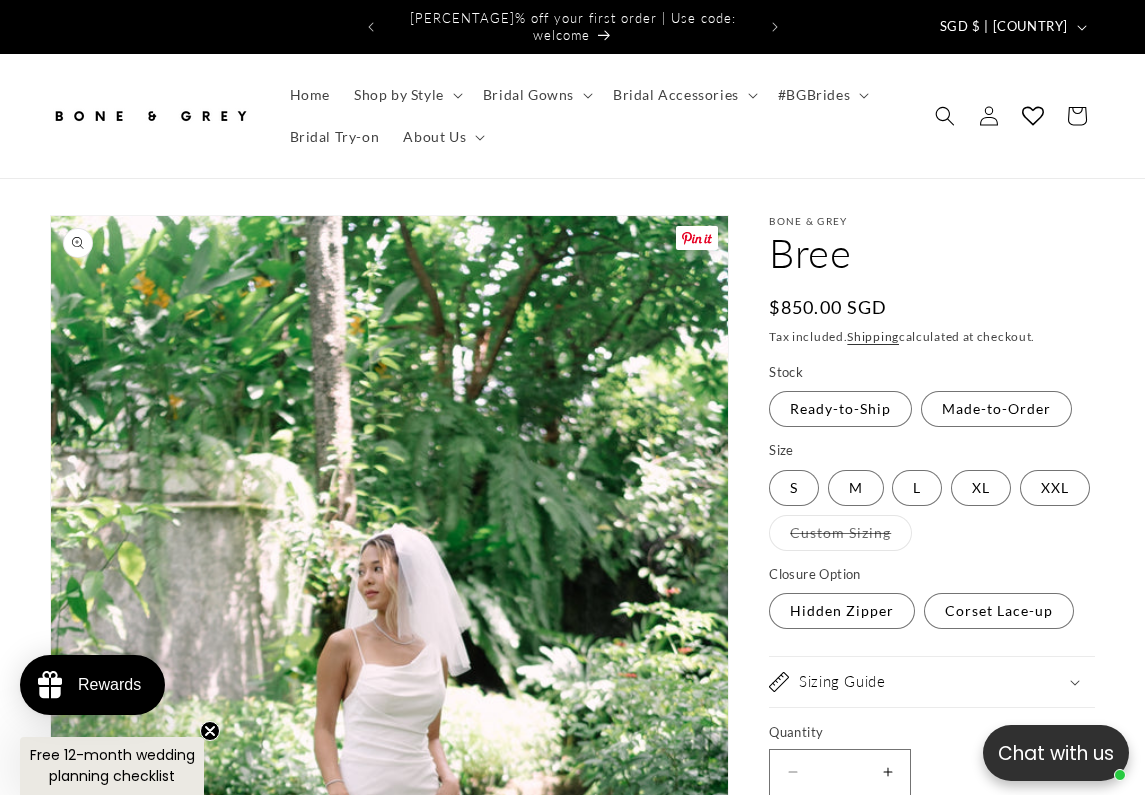 scroll, scrollTop: 0, scrollLeft: 0, axis: both 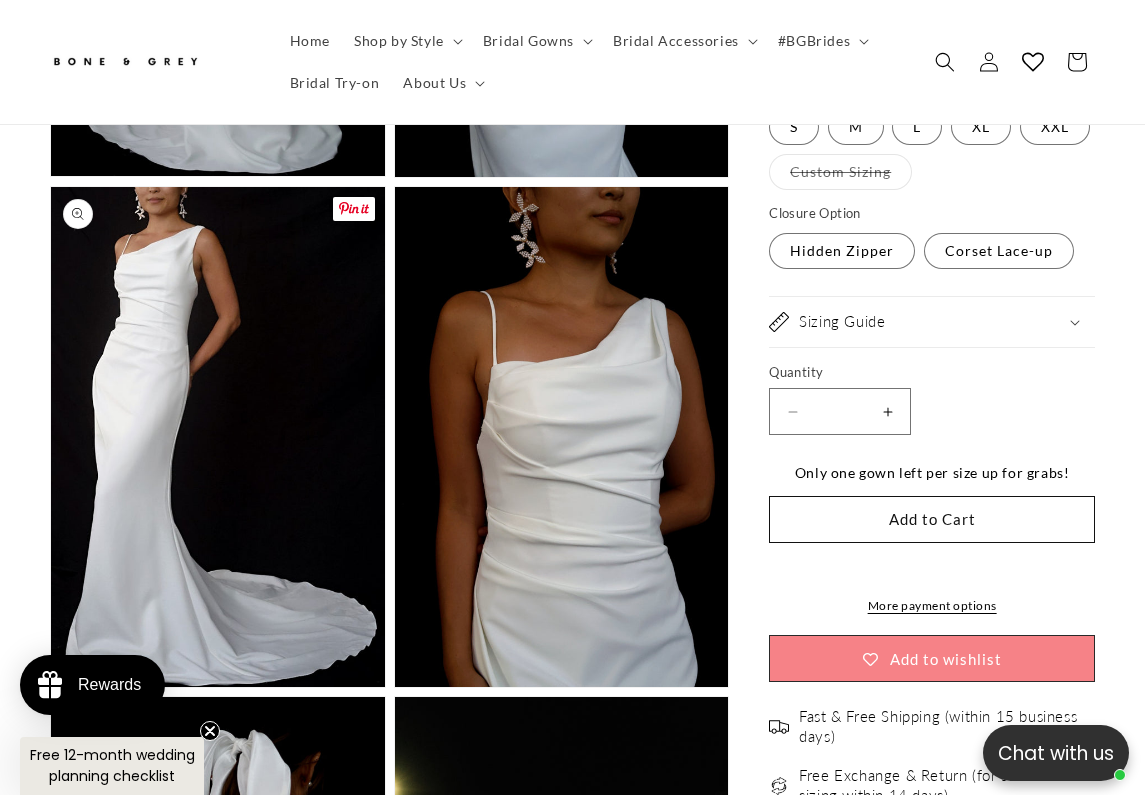 click on "Open media 8 in modal" at bounding box center [51, 687] 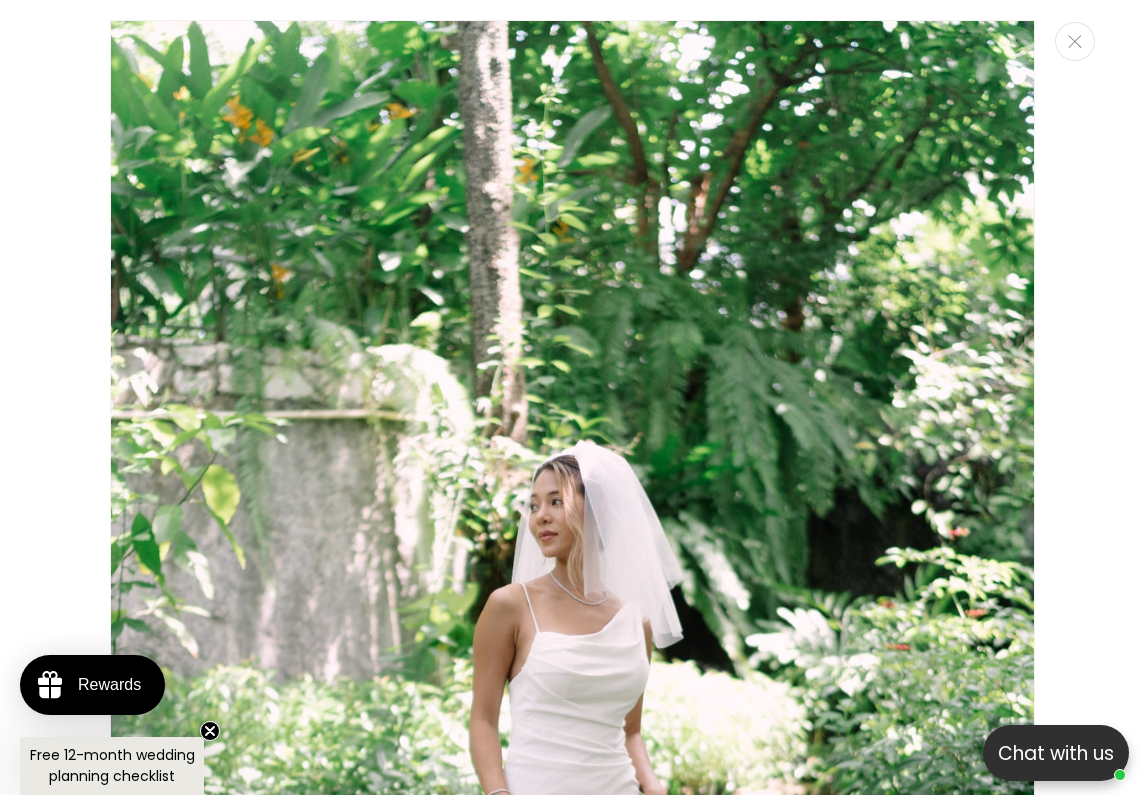 scroll, scrollTop: 9835, scrollLeft: 0, axis: vertical 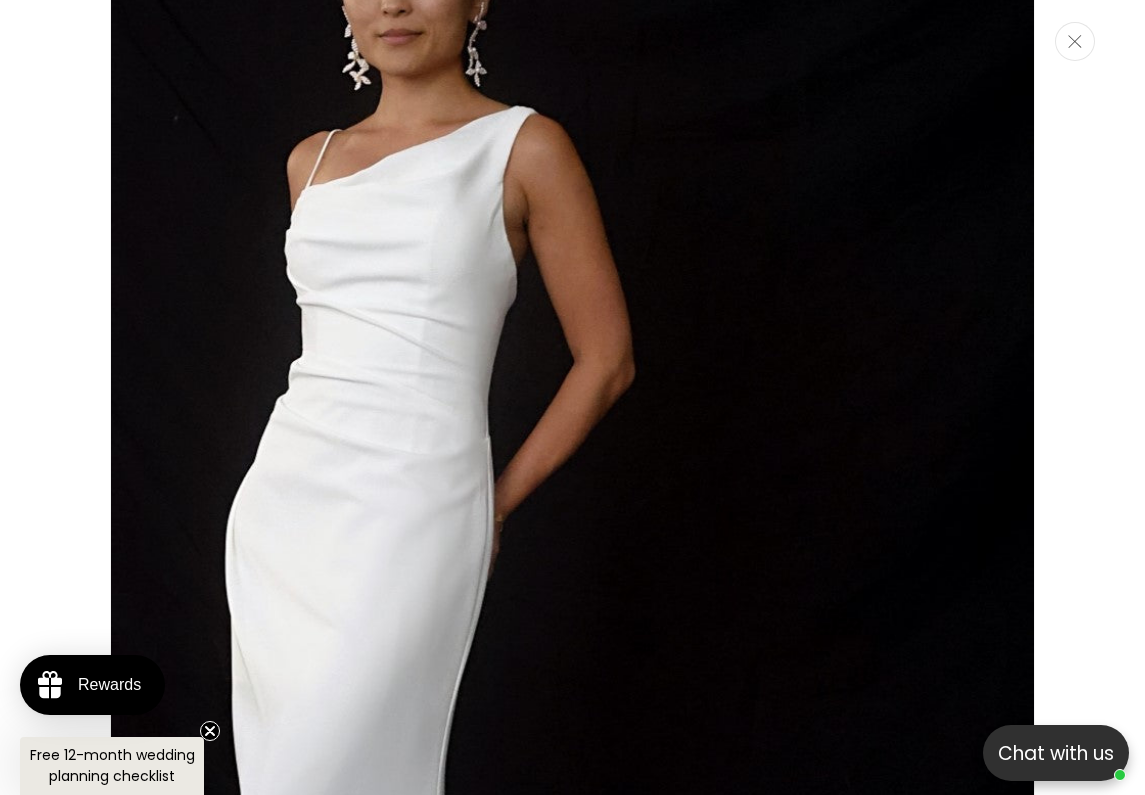 click at bounding box center (1075, 41) 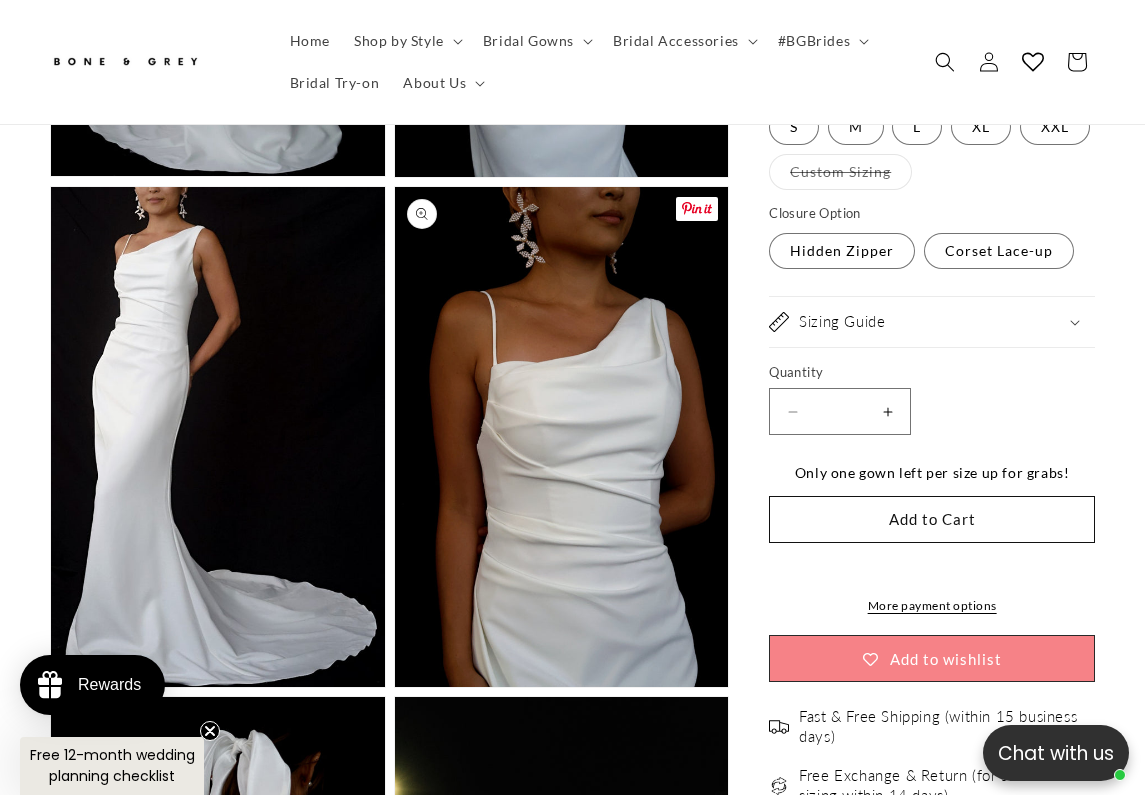 scroll, scrollTop: 0, scrollLeft: 368, axis: horizontal 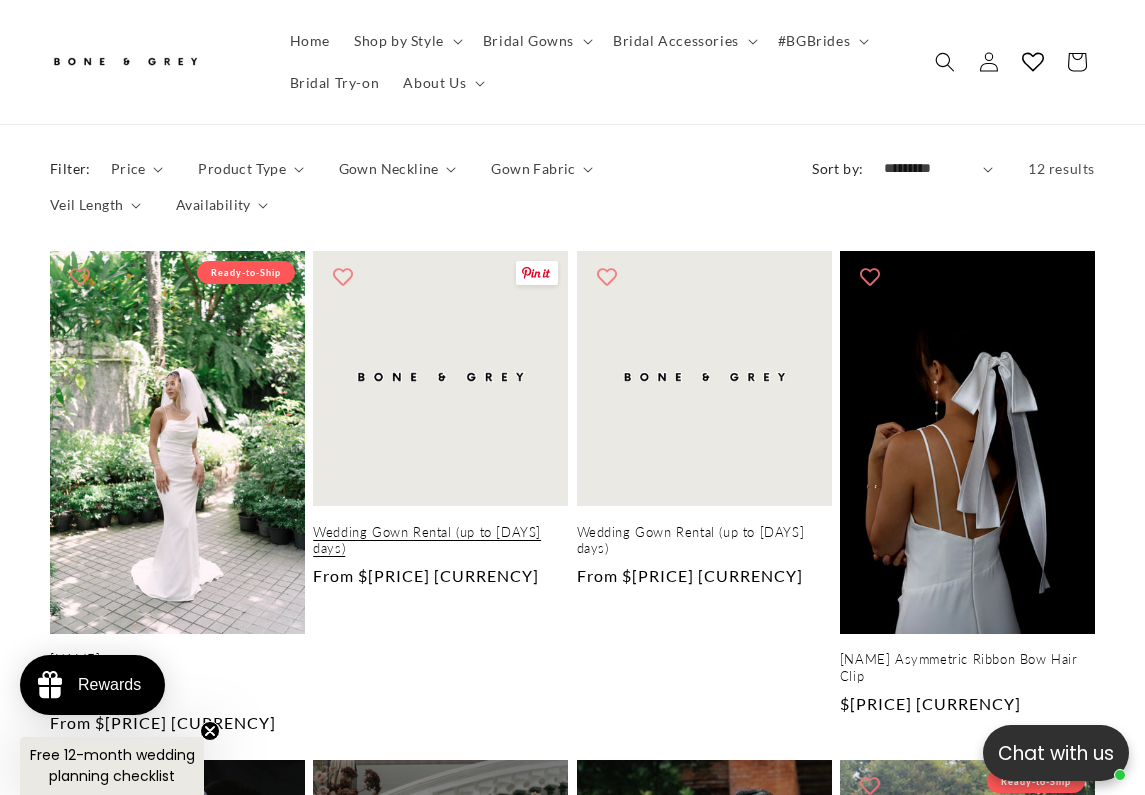 click on "Wedding Gown Rental (up to 5 days)" at bounding box center [440, 541] 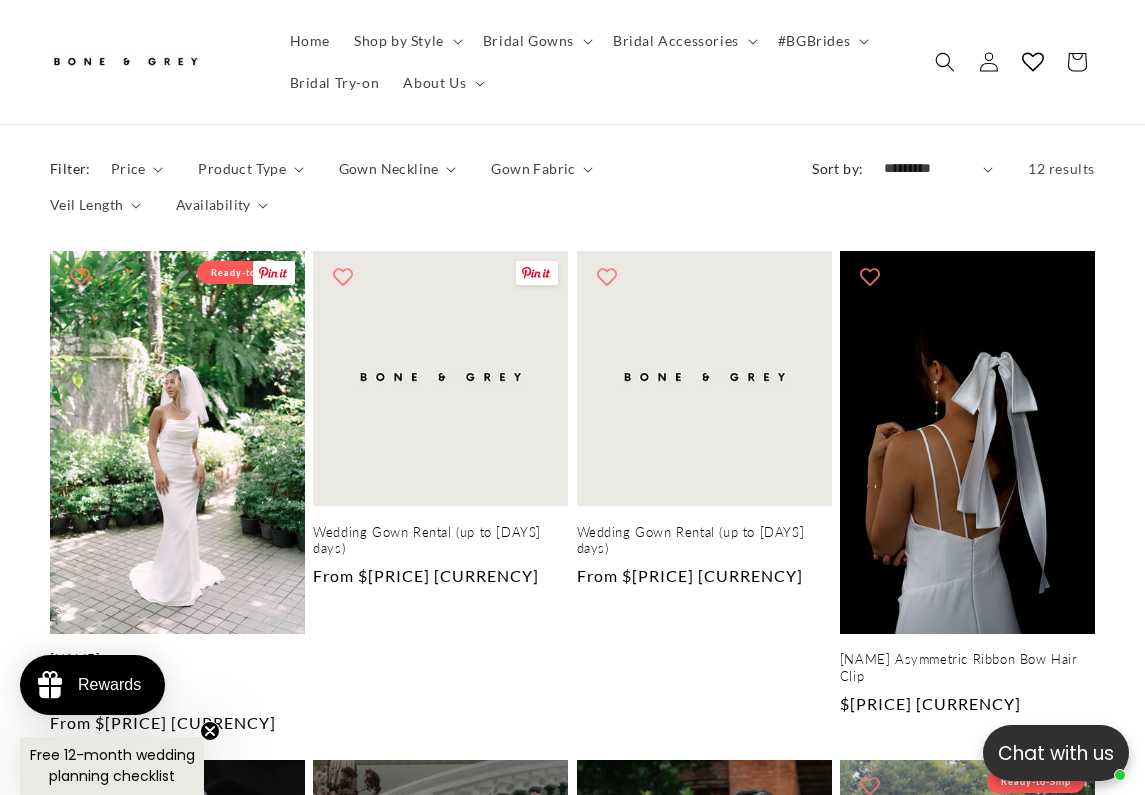 click on "[FIRST]" at bounding box center (177, 659) 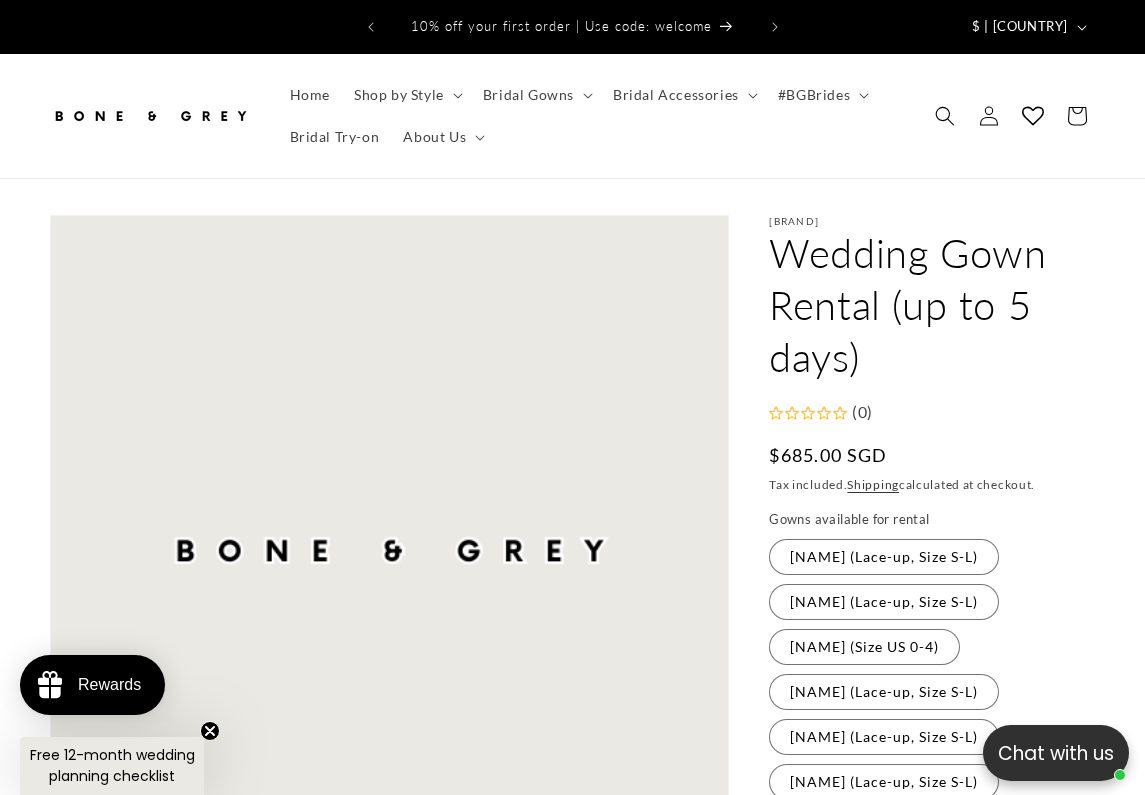 scroll, scrollTop: 0, scrollLeft: 0, axis: both 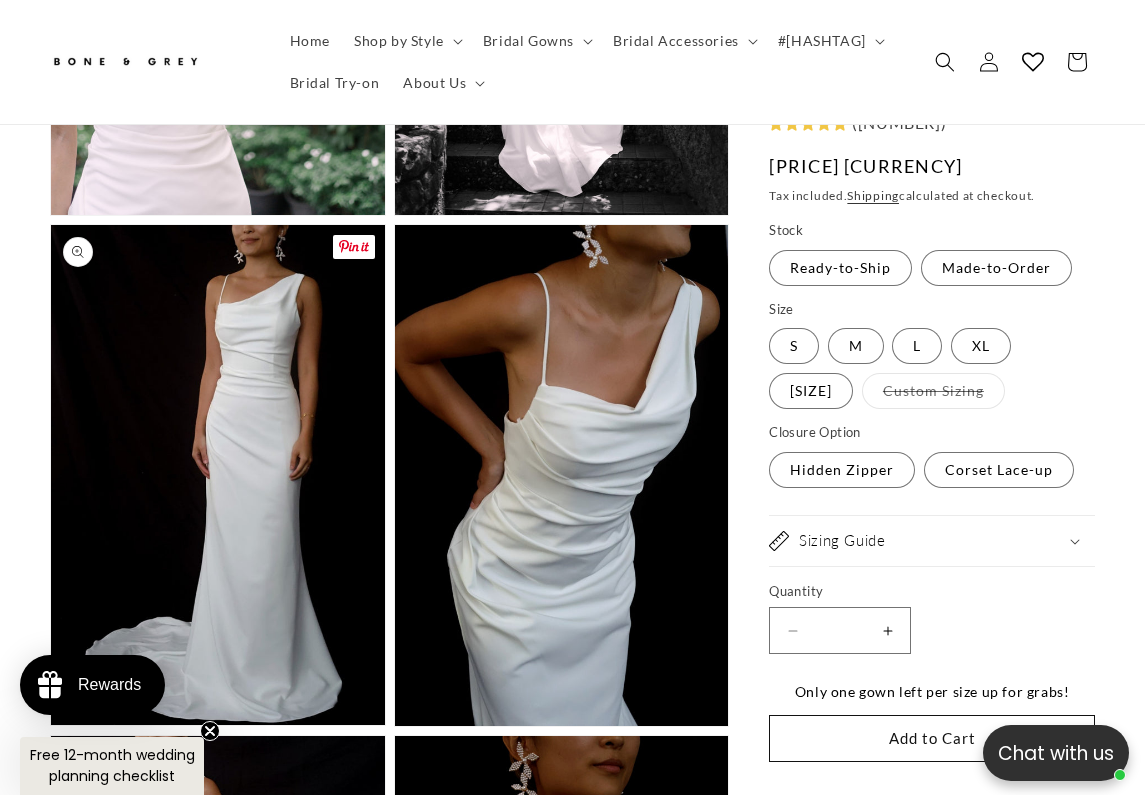 click on "Open media 6 in modal" at bounding box center (51, 725) 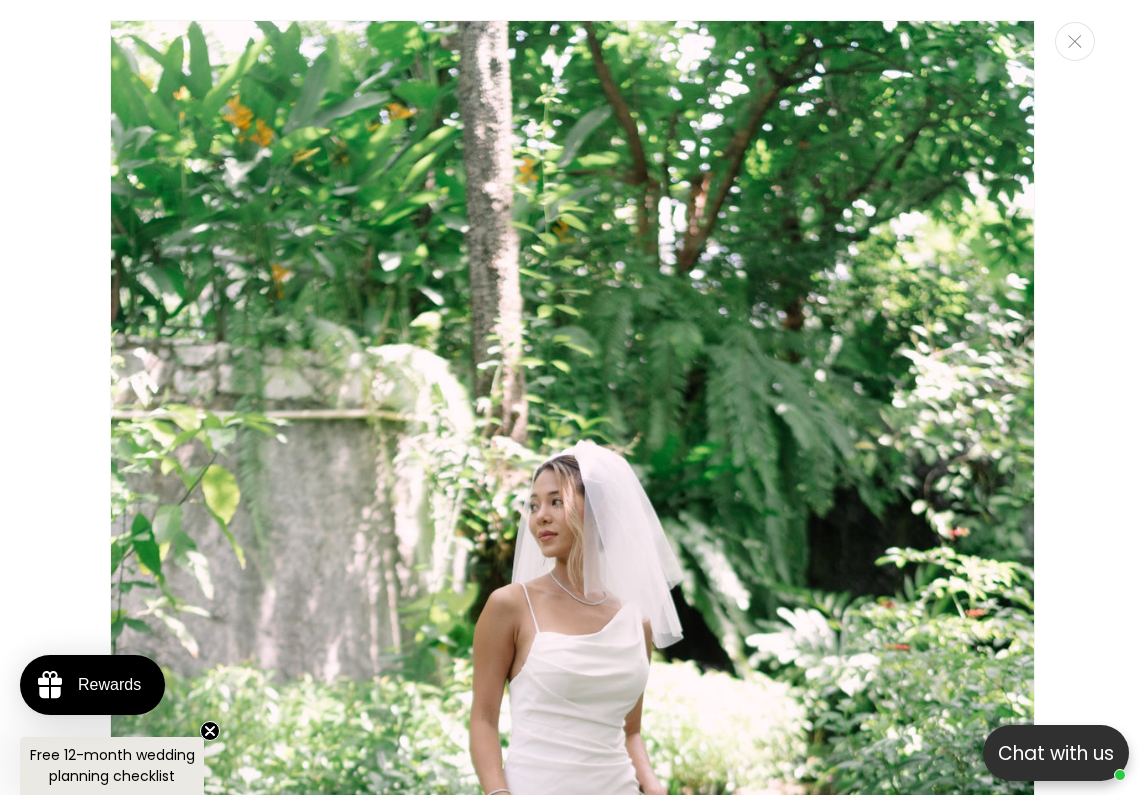 scroll, scrollTop: 7031, scrollLeft: 0, axis: vertical 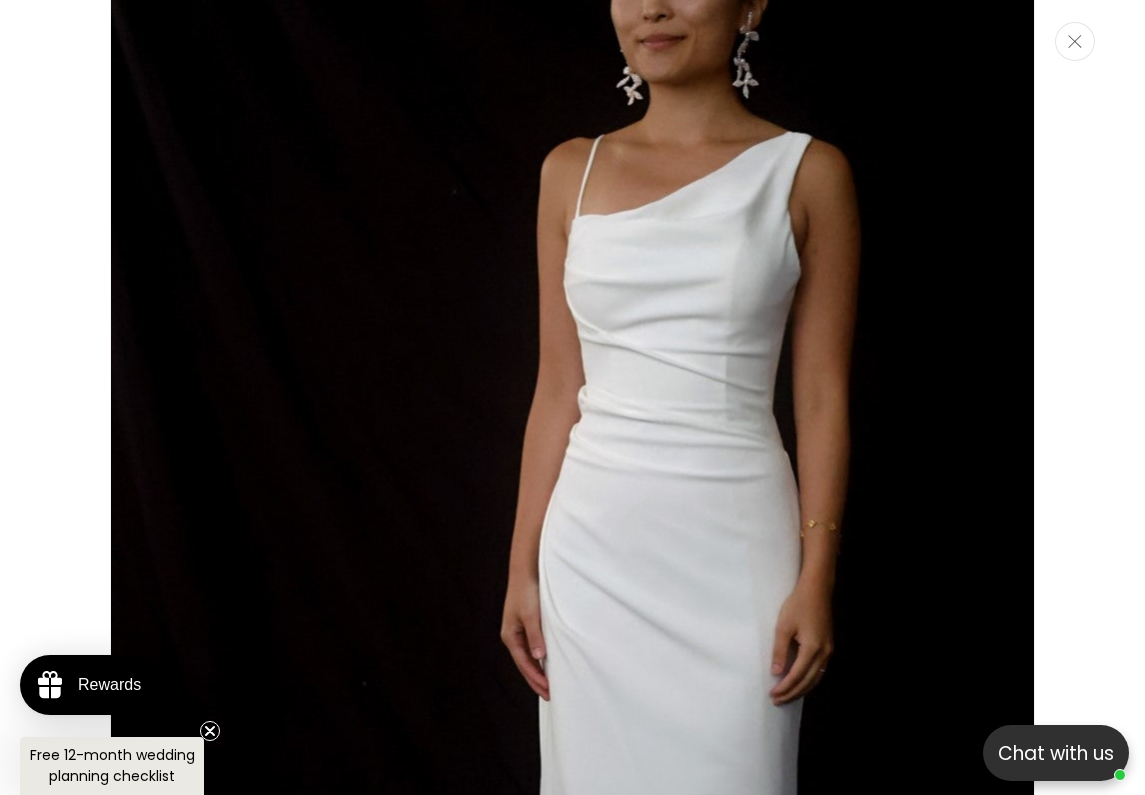 click at bounding box center (1075, 41) 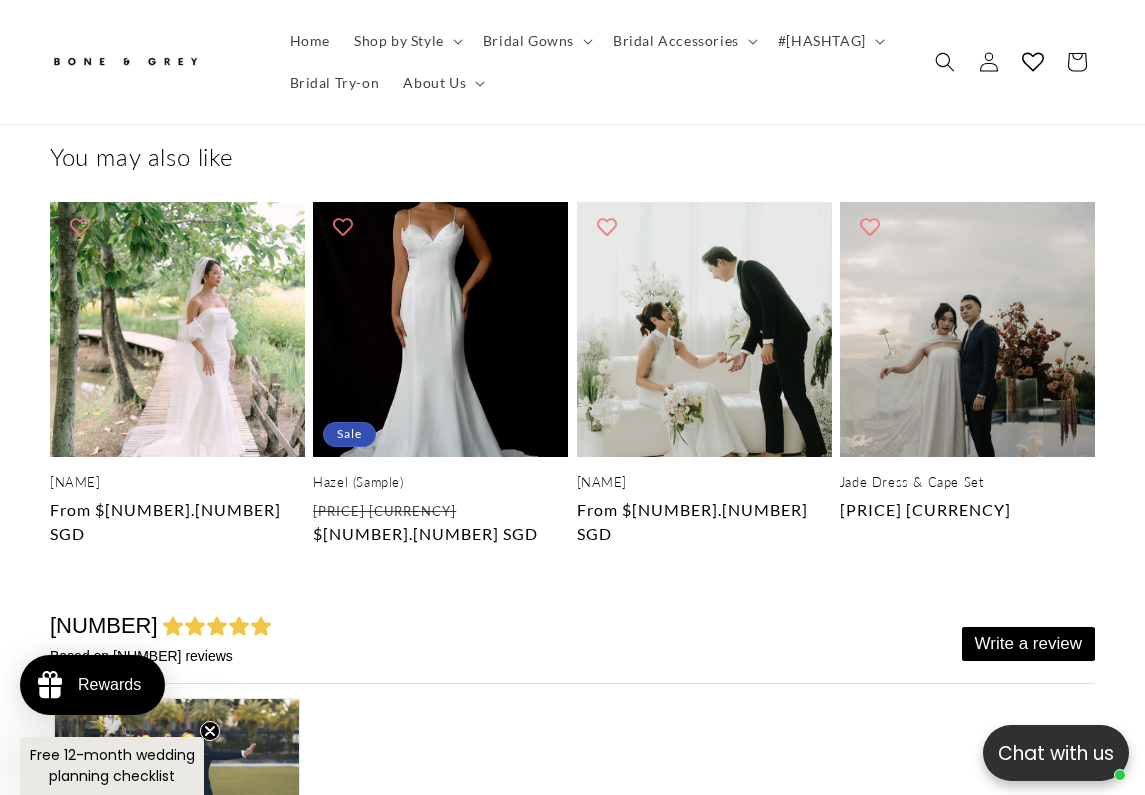 scroll, scrollTop: 5428, scrollLeft: 0, axis: vertical 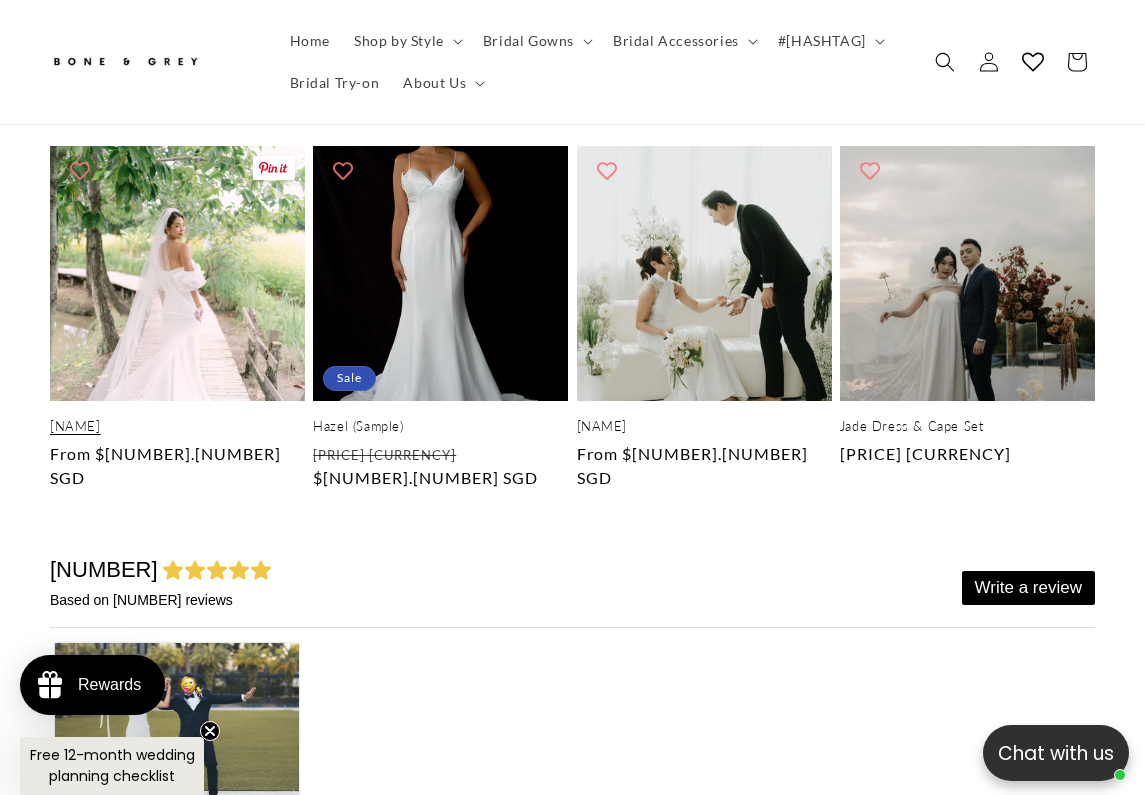 click on "Cora" at bounding box center (177, 426) 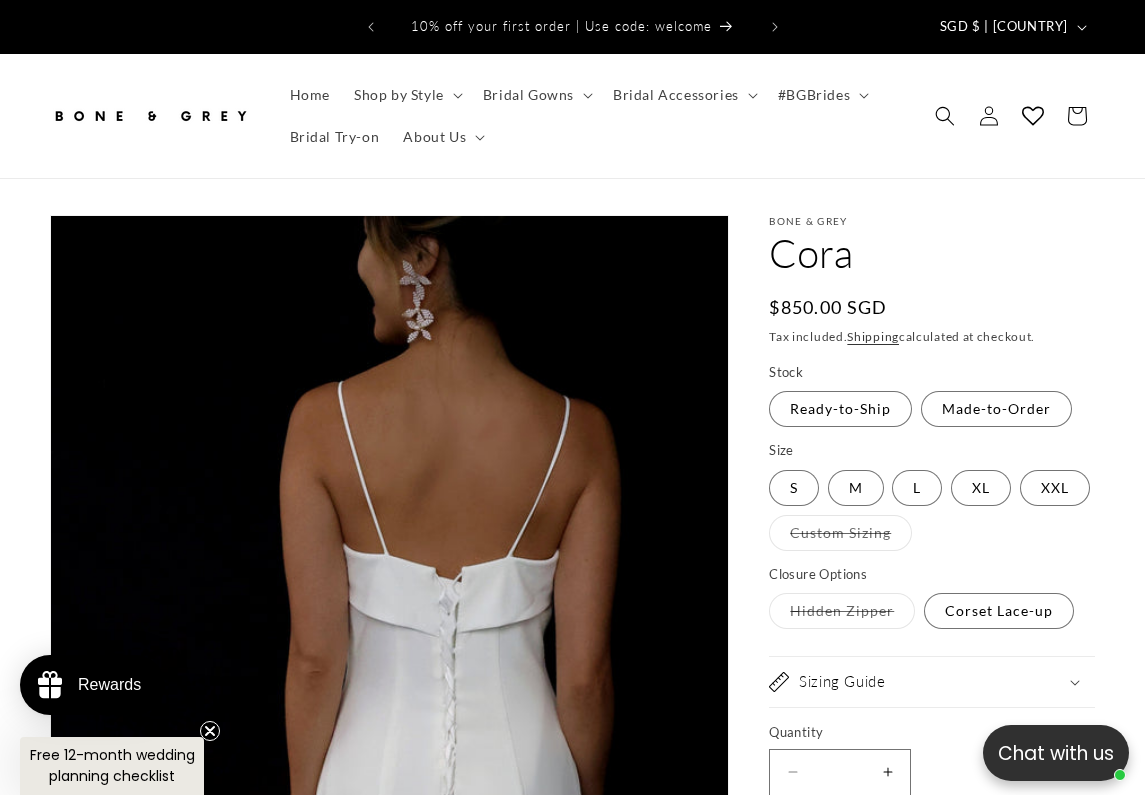 scroll, scrollTop: 0, scrollLeft: 0, axis: both 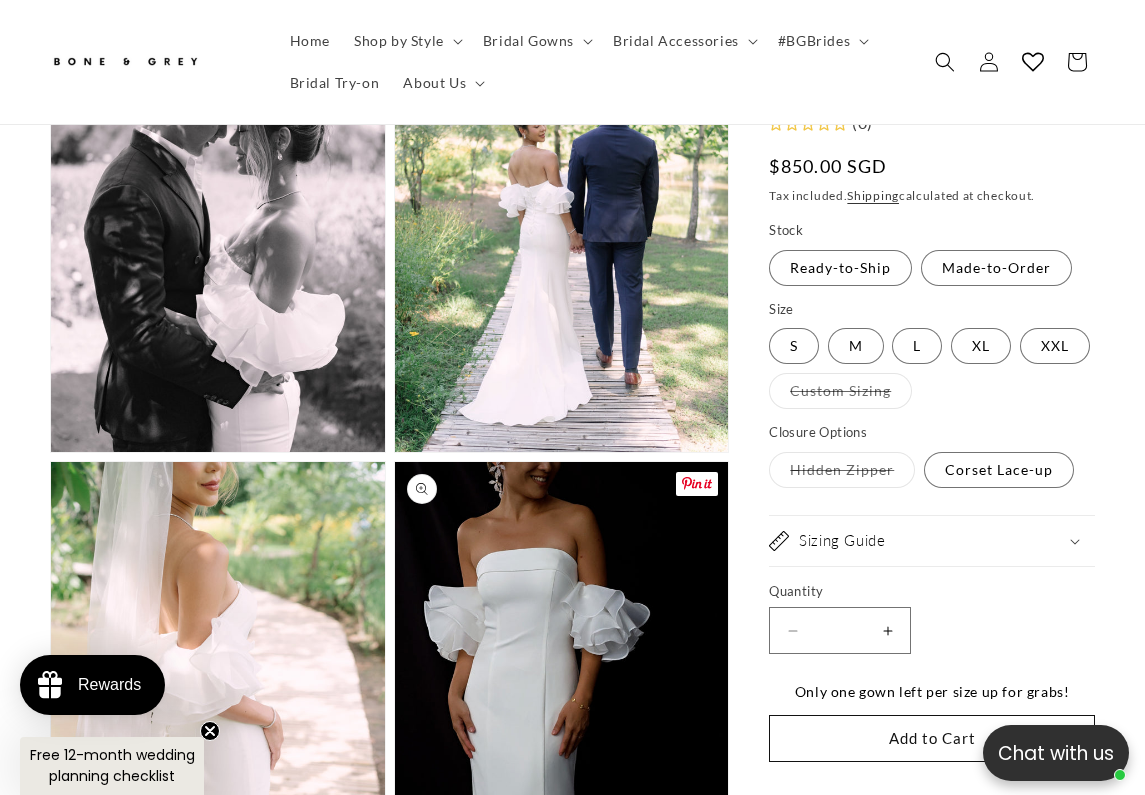 click on "Open media 7 in modal" at bounding box center [395, 962] 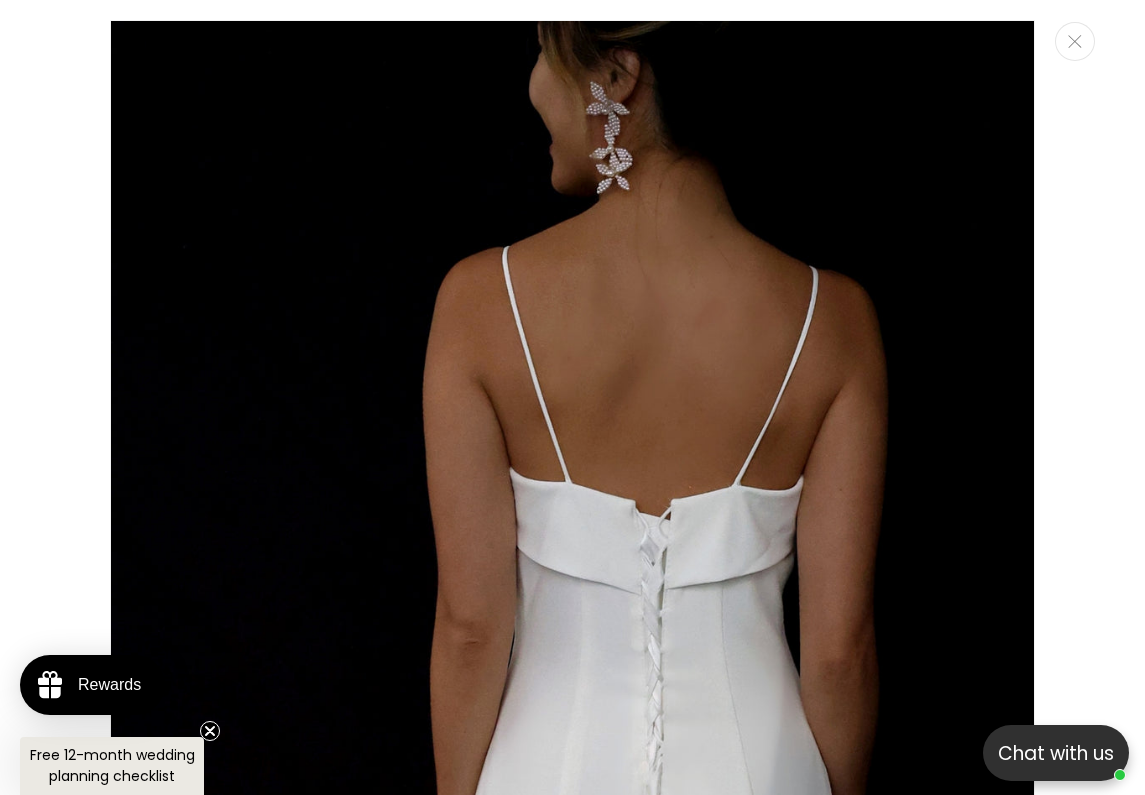 scroll, scrollTop: 8432, scrollLeft: 0, axis: vertical 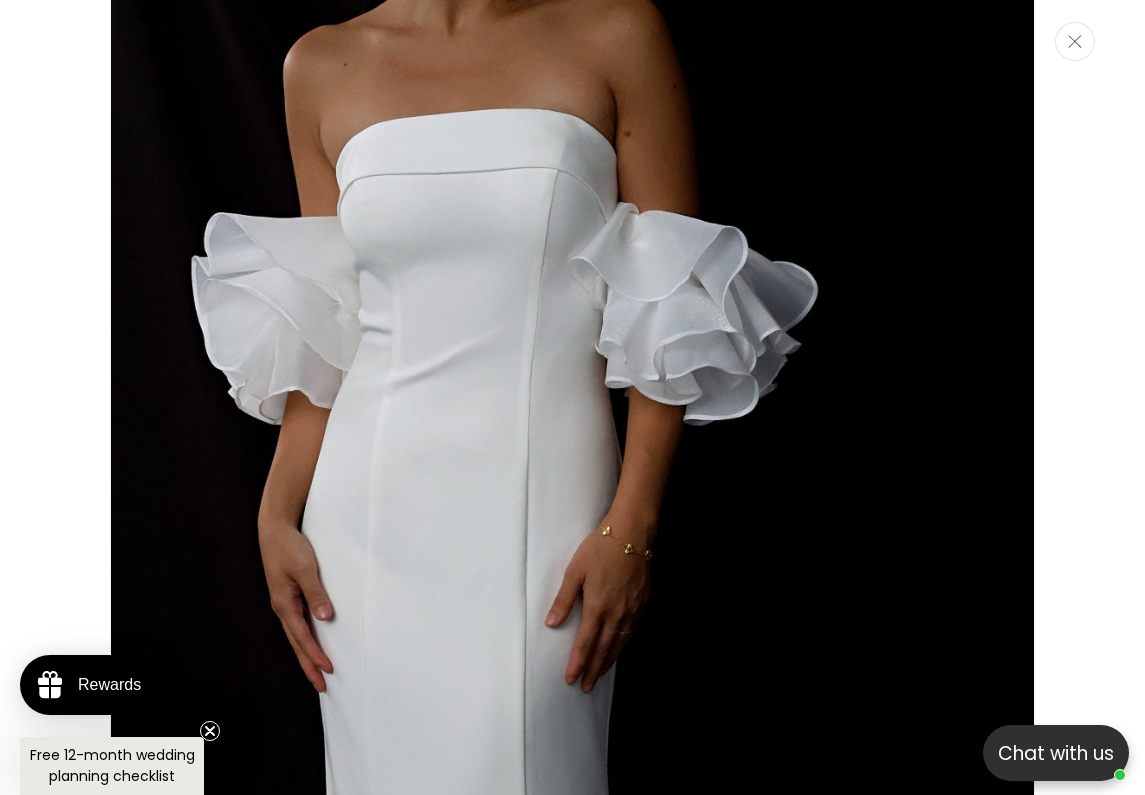 click at bounding box center (1075, 41) 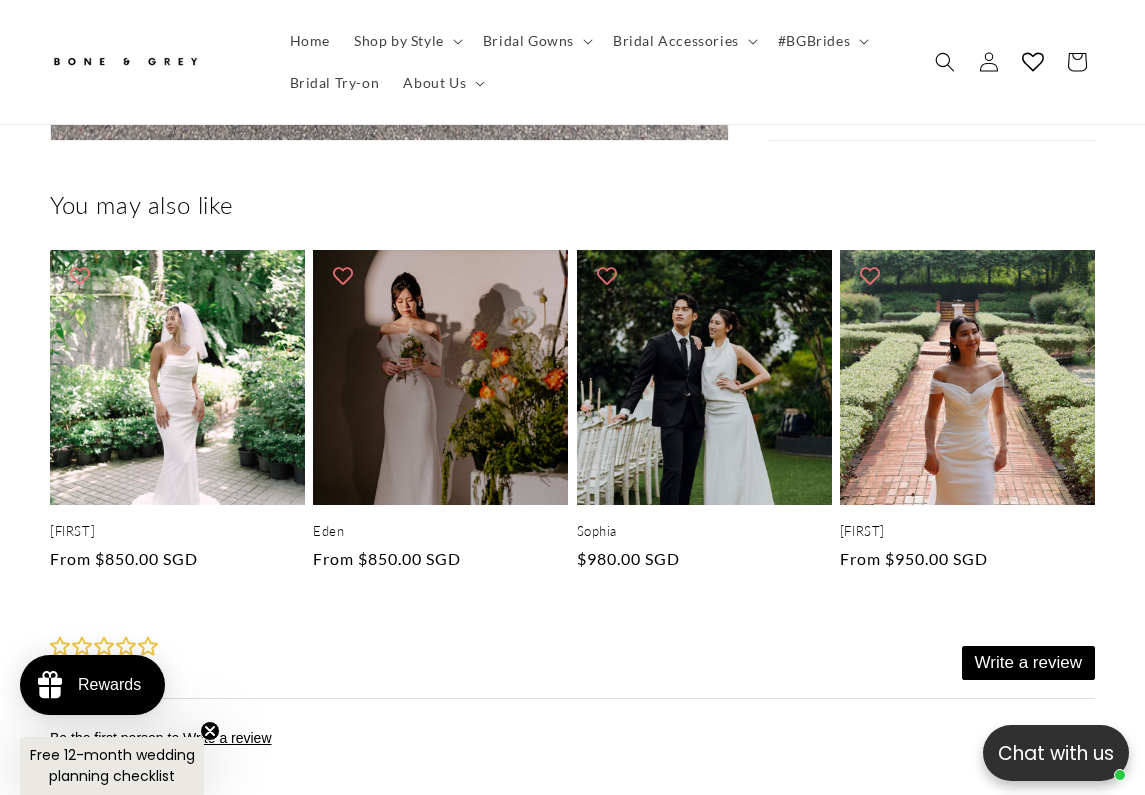 scroll, scrollTop: 6405, scrollLeft: 0, axis: vertical 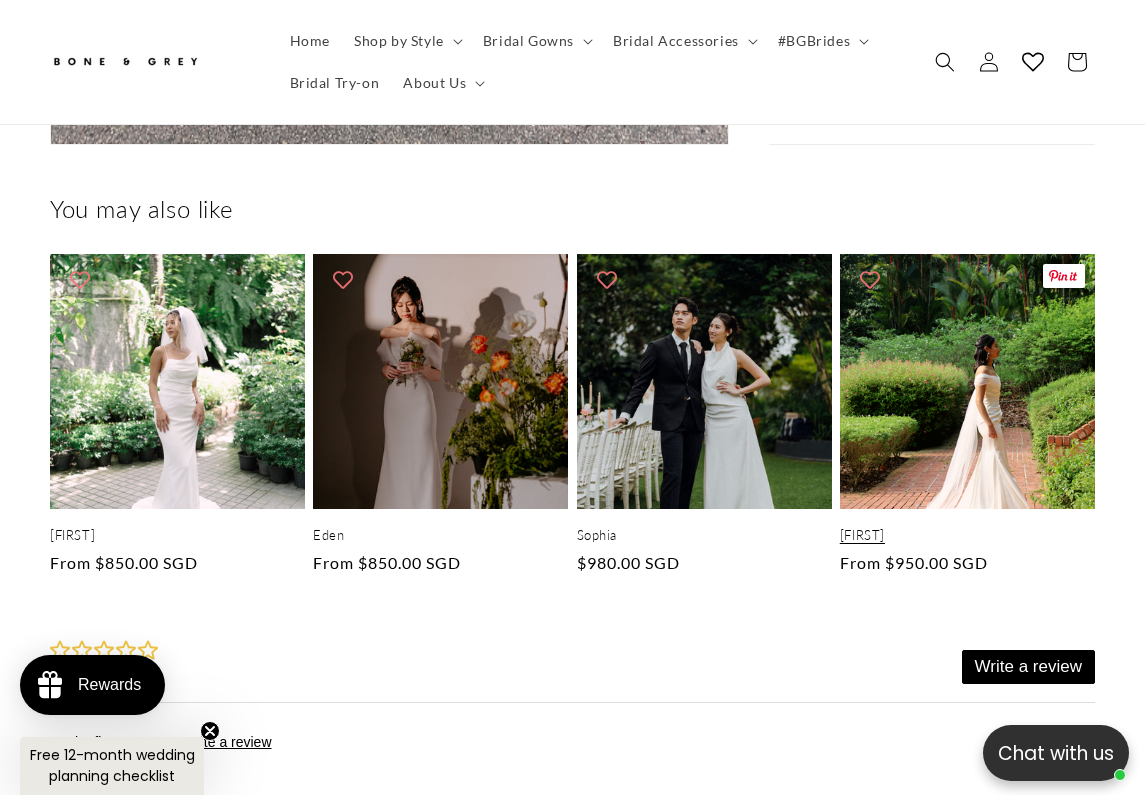 click on "Mona" at bounding box center [967, 535] 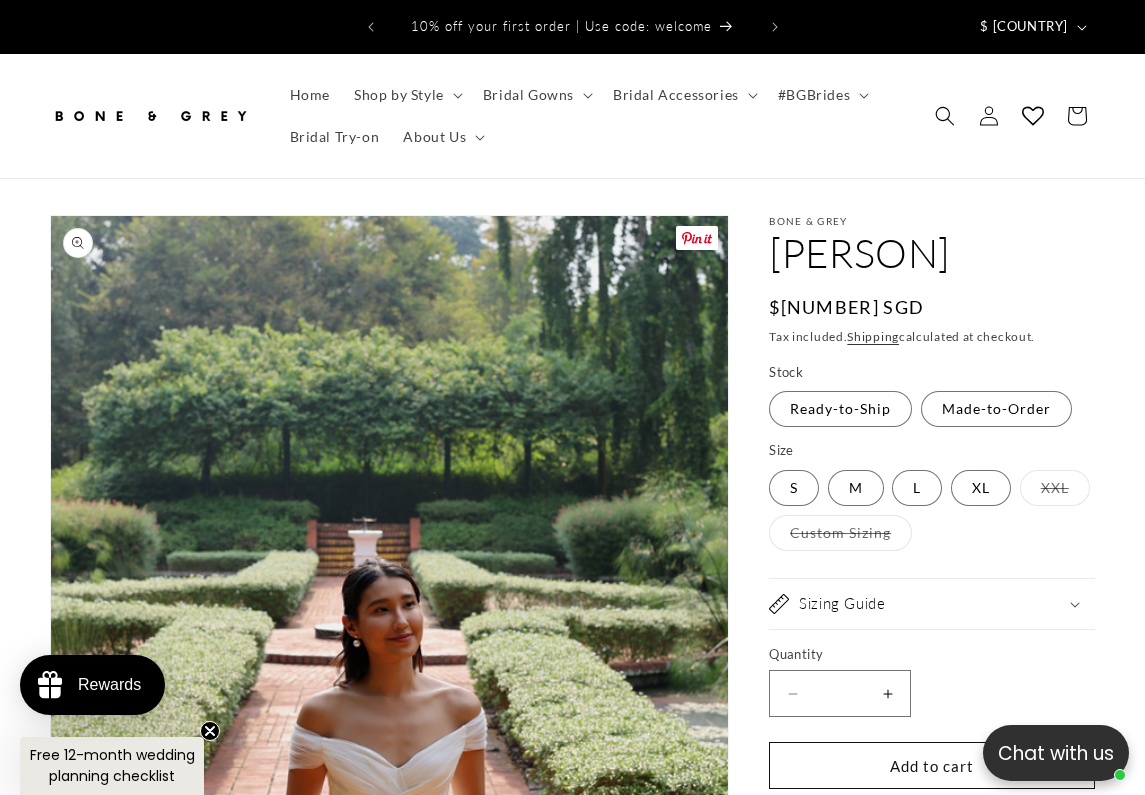 scroll, scrollTop: 0, scrollLeft: 0, axis: both 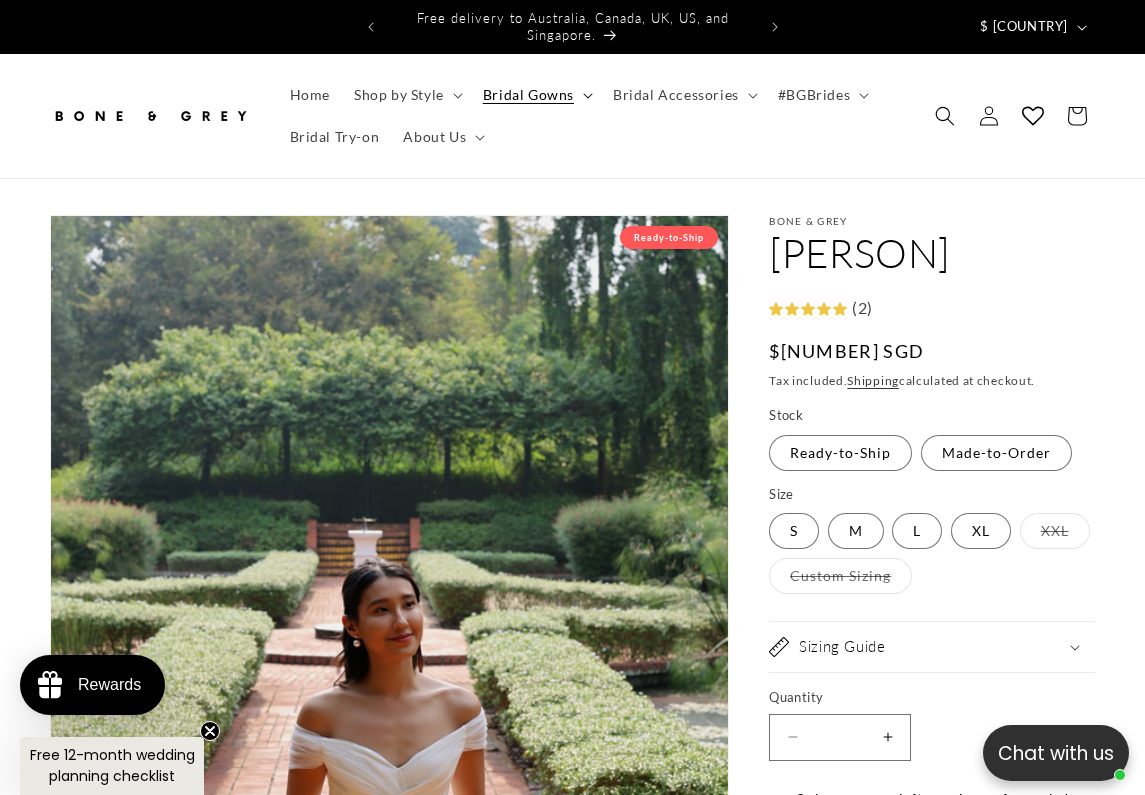 click on "Bridal Gowns" at bounding box center [528, 95] 